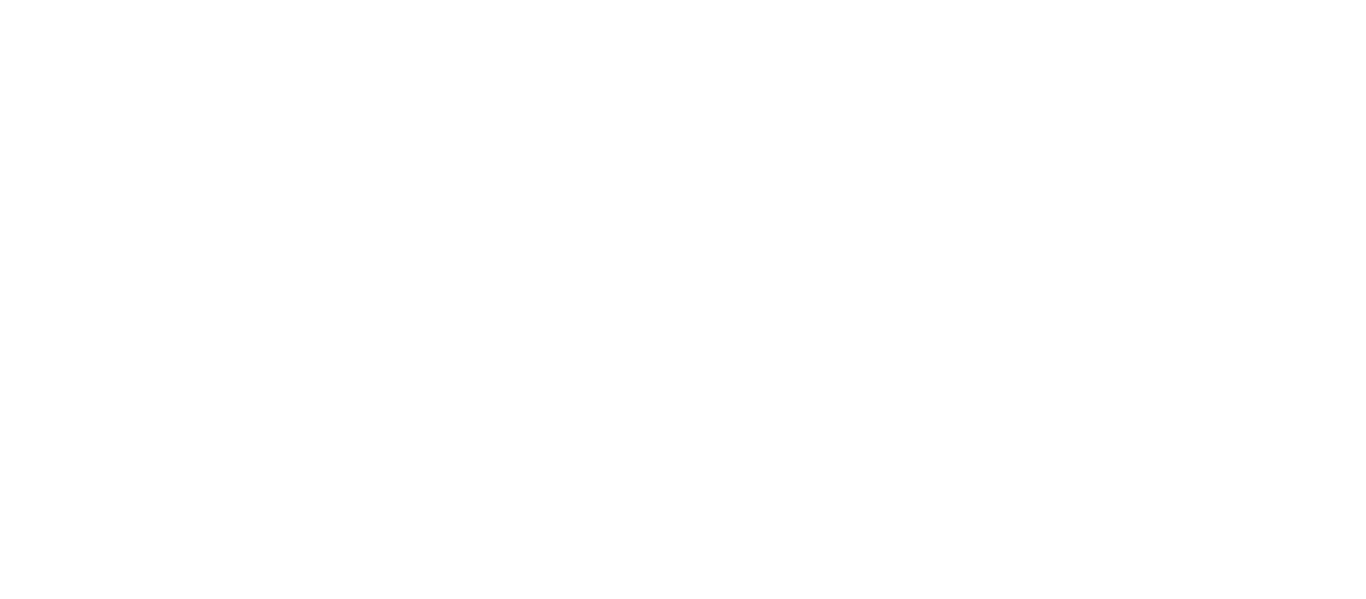 scroll, scrollTop: 0, scrollLeft: 0, axis: both 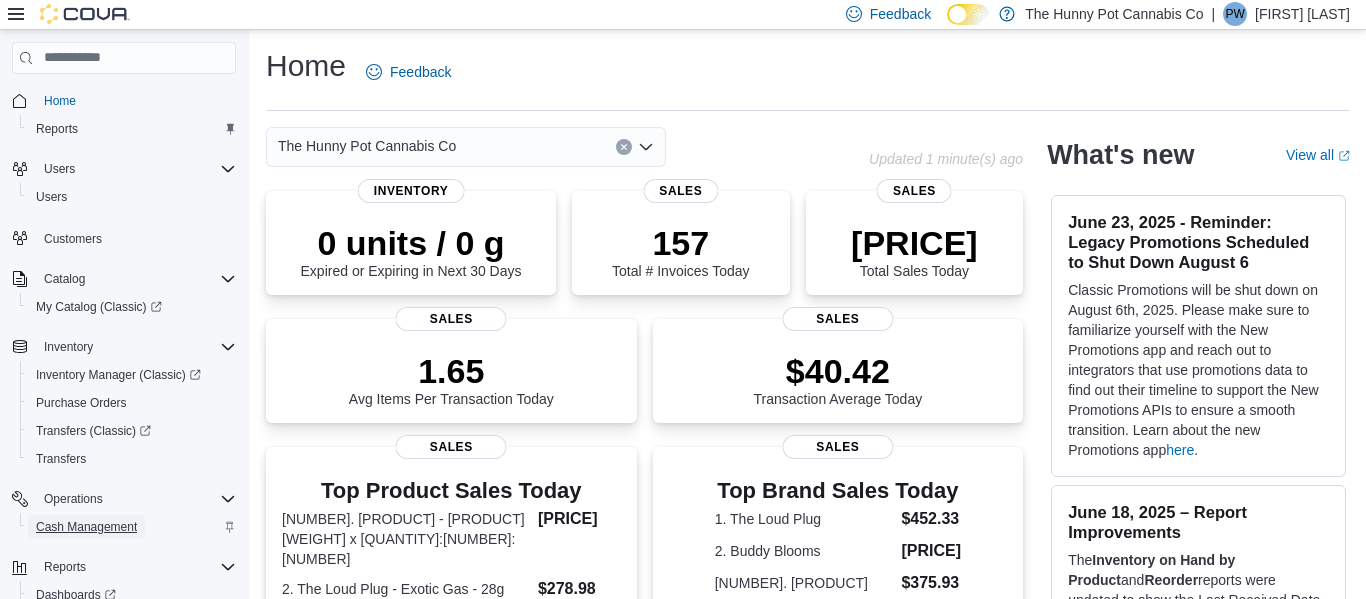 click on "Cash Management" at bounding box center [86, 527] 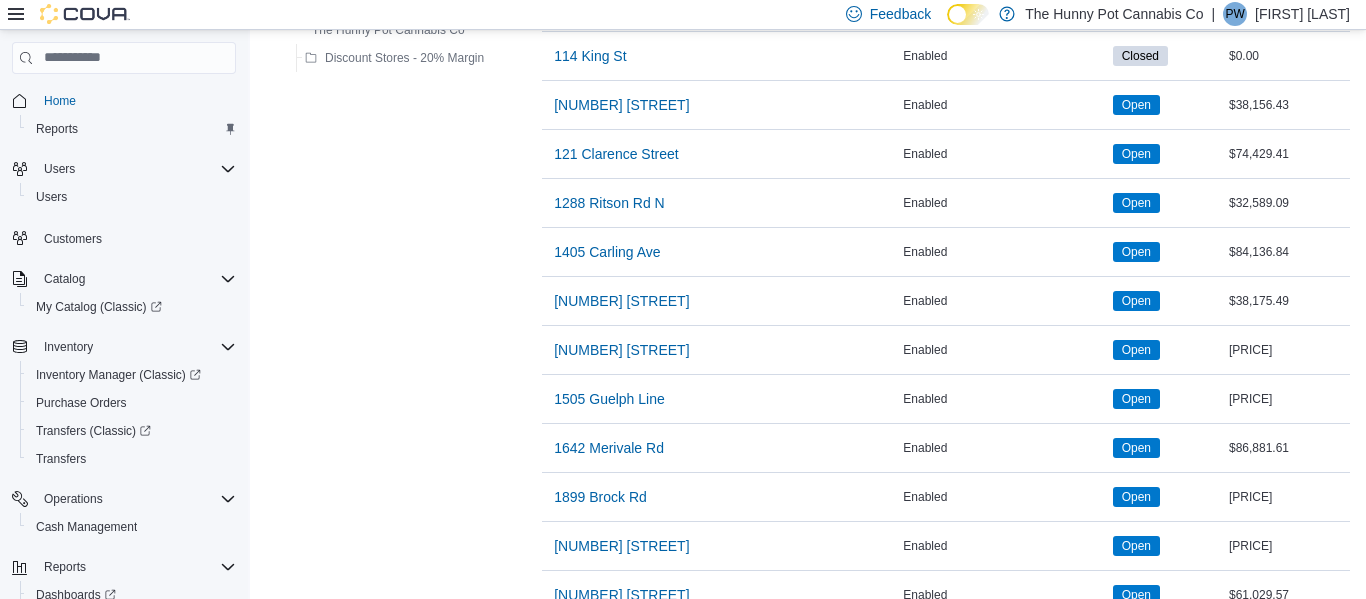 scroll, scrollTop: 1401, scrollLeft: 0, axis: vertical 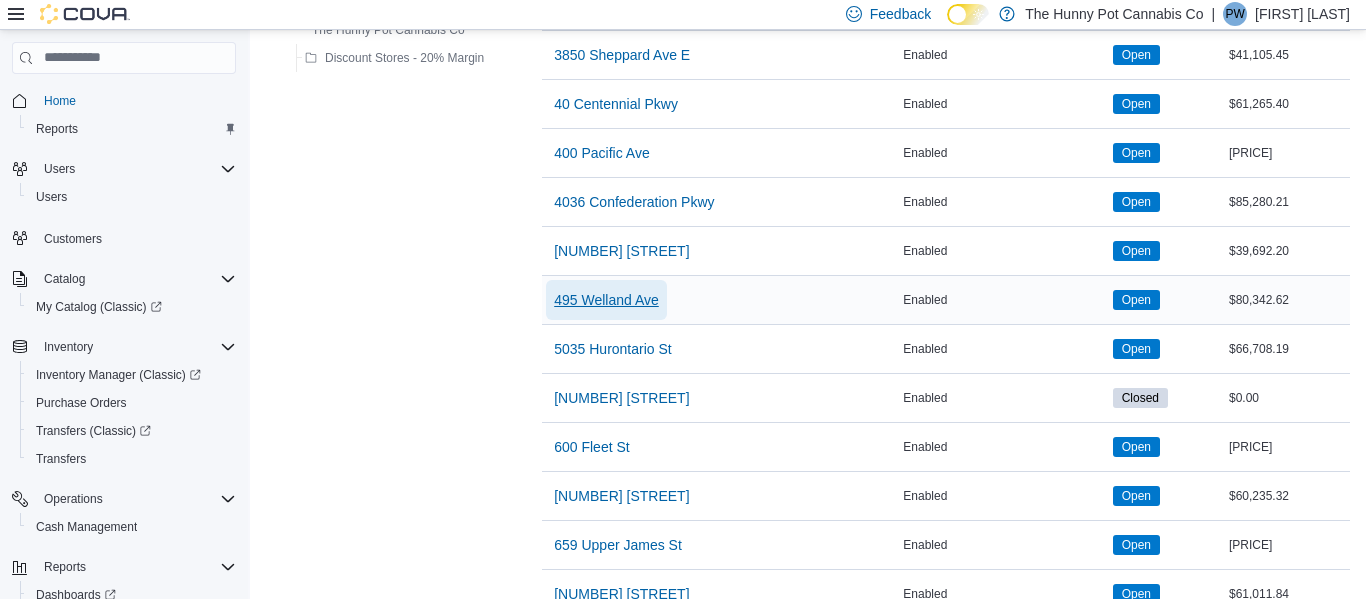click on "495 Welland Ave" at bounding box center [606, 300] 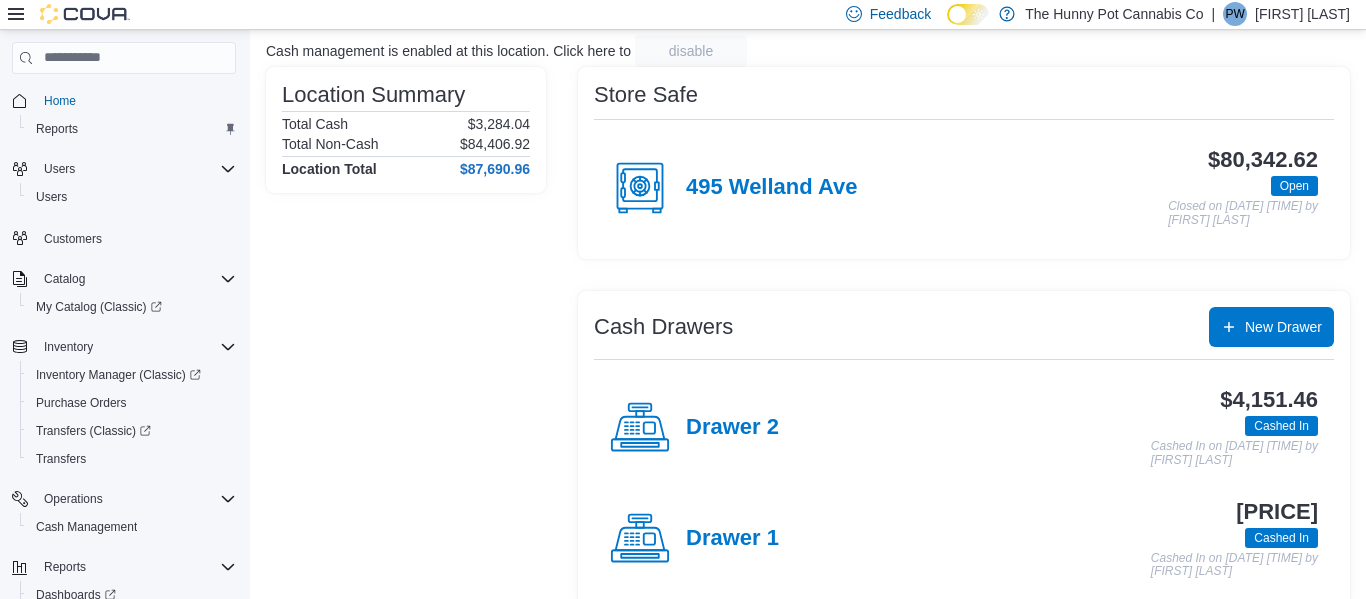 scroll, scrollTop: 156, scrollLeft: 0, axis: vertical 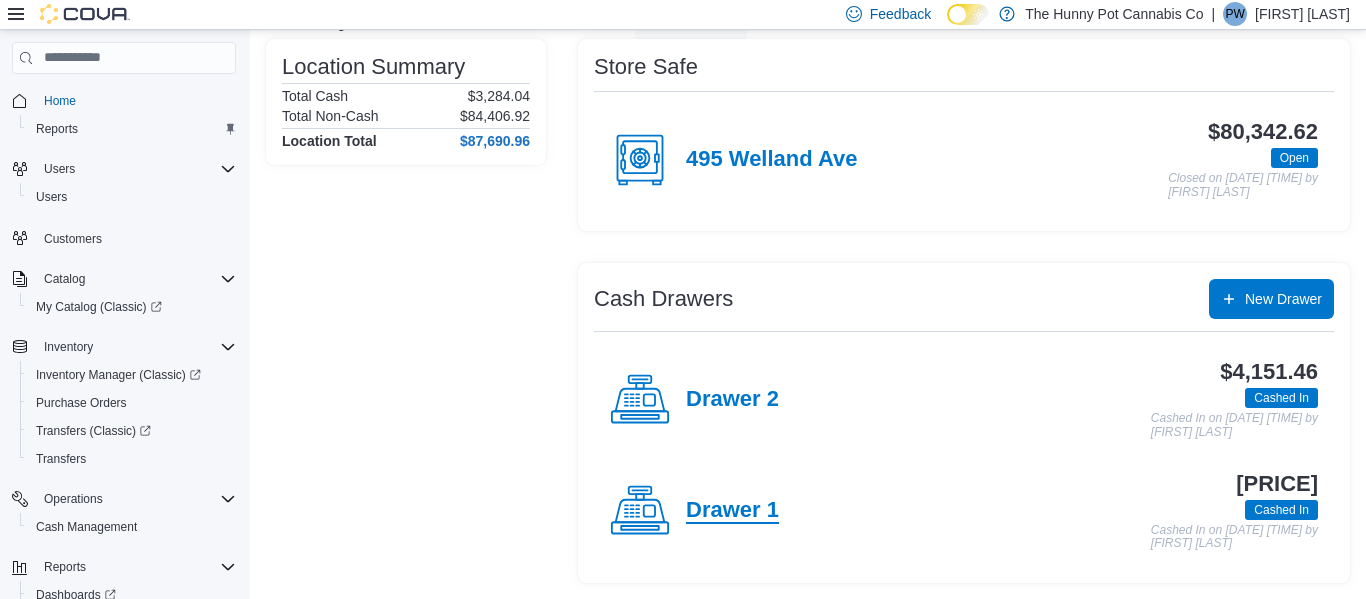 click on "Drawer 1" at bounding box center [732, 511] 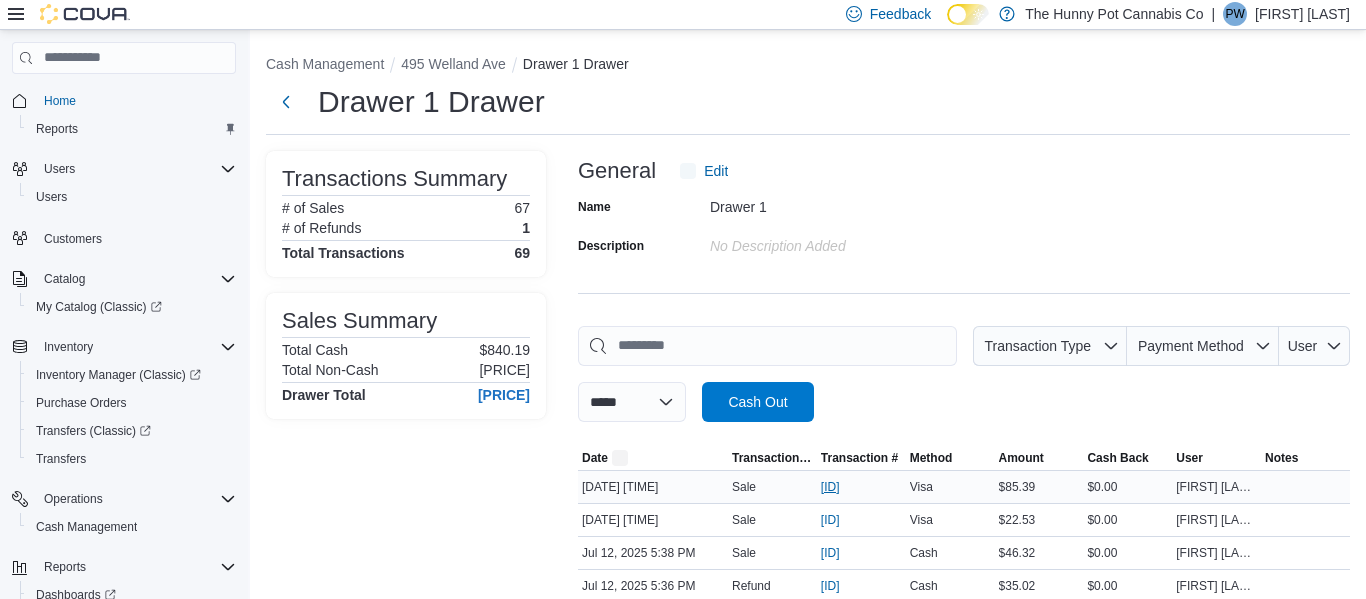 scroll, scrollTop: 40, scrollLeft: 0, axis: vertical 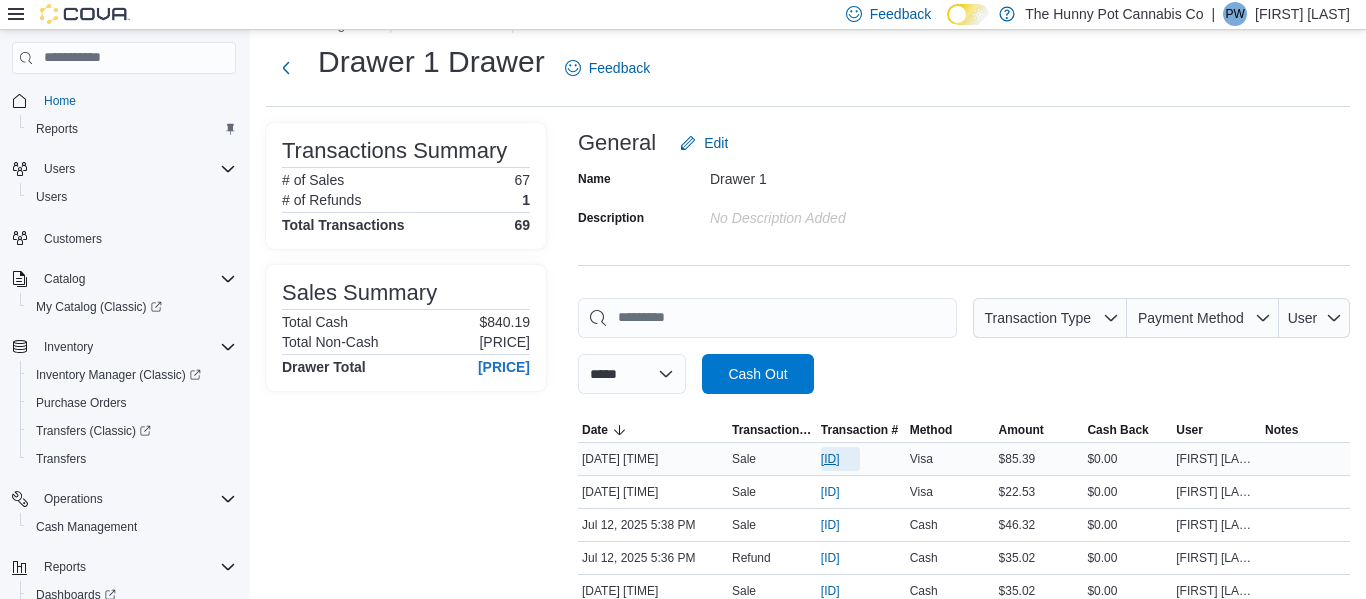 click on "[ID]" at bounding box center [830, 459] 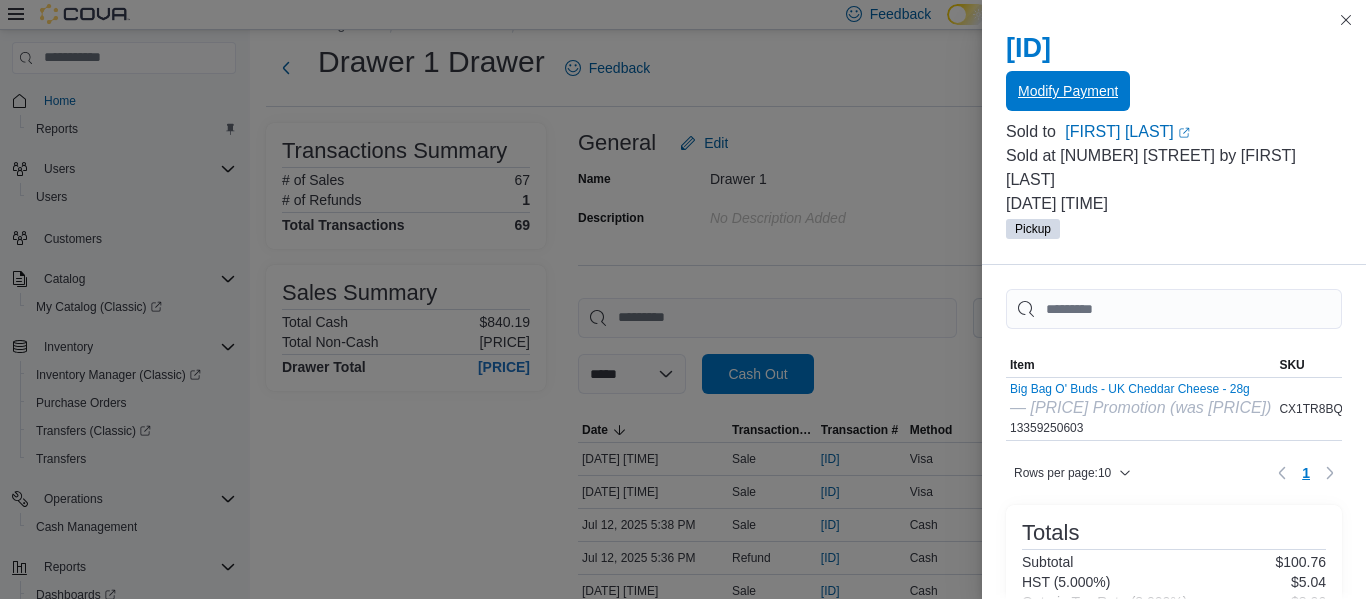 click on "Modify Payment" at bounding box center (1068, 91) 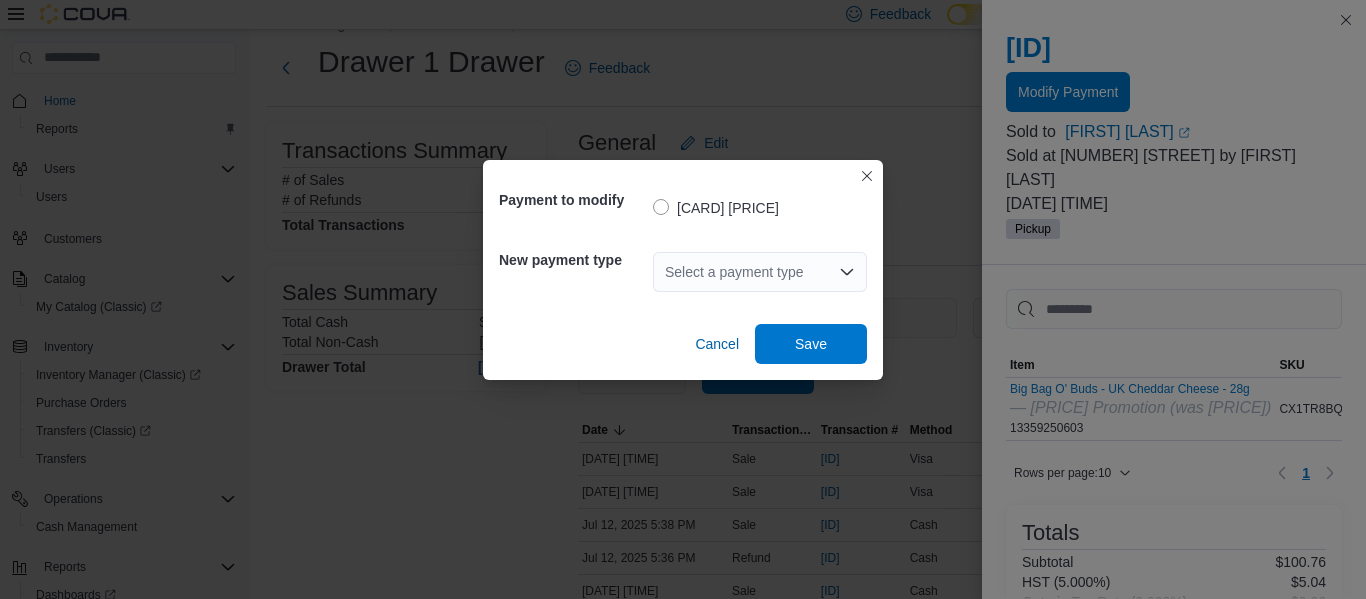 click on "Select a payment type" at bounding box center [760, 272] 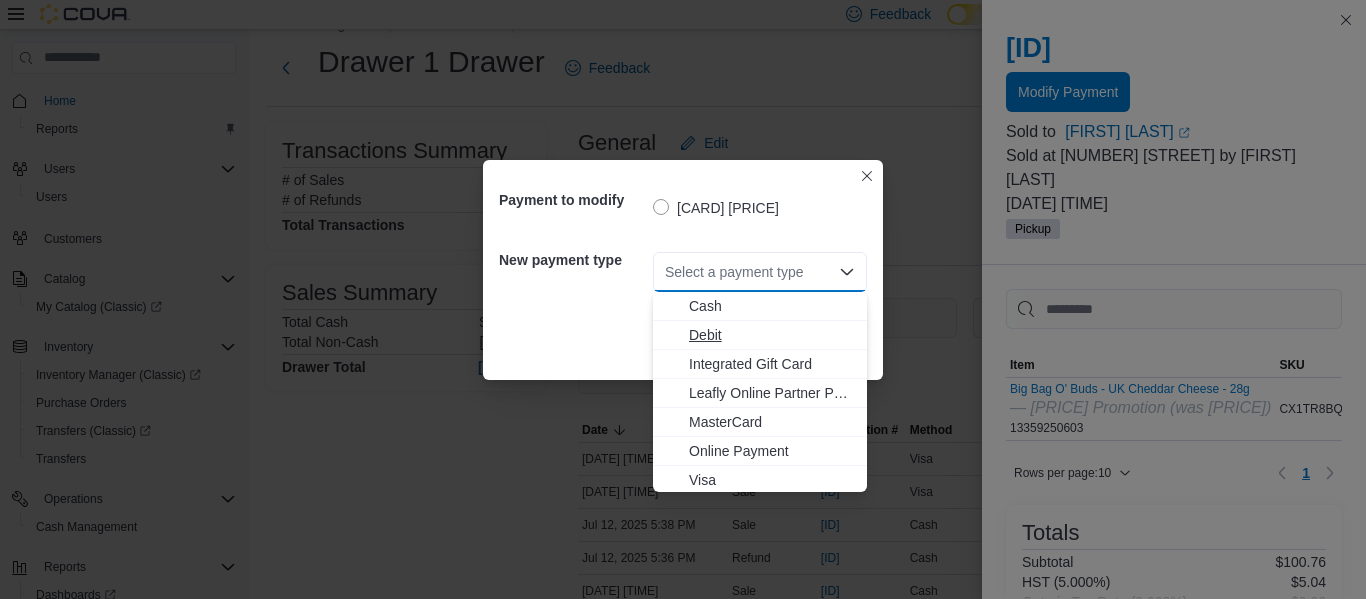click on "Debit" at bounding box center [772, 335] 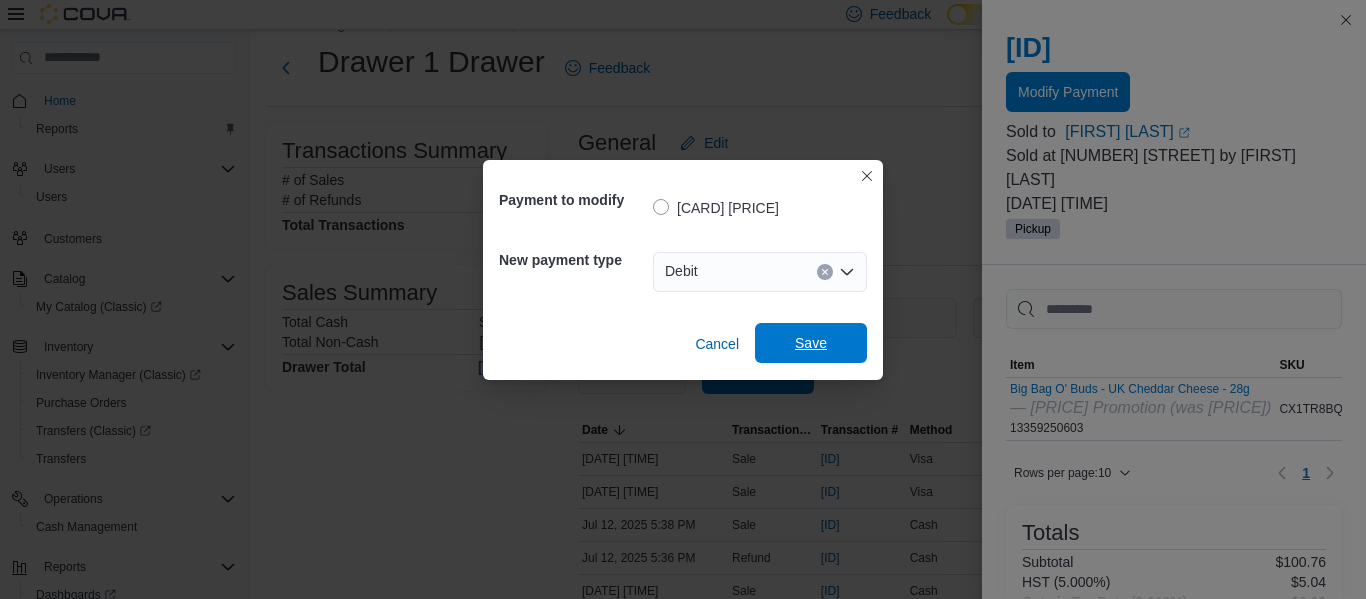 click on "Save" at bounding box center [811, 343] 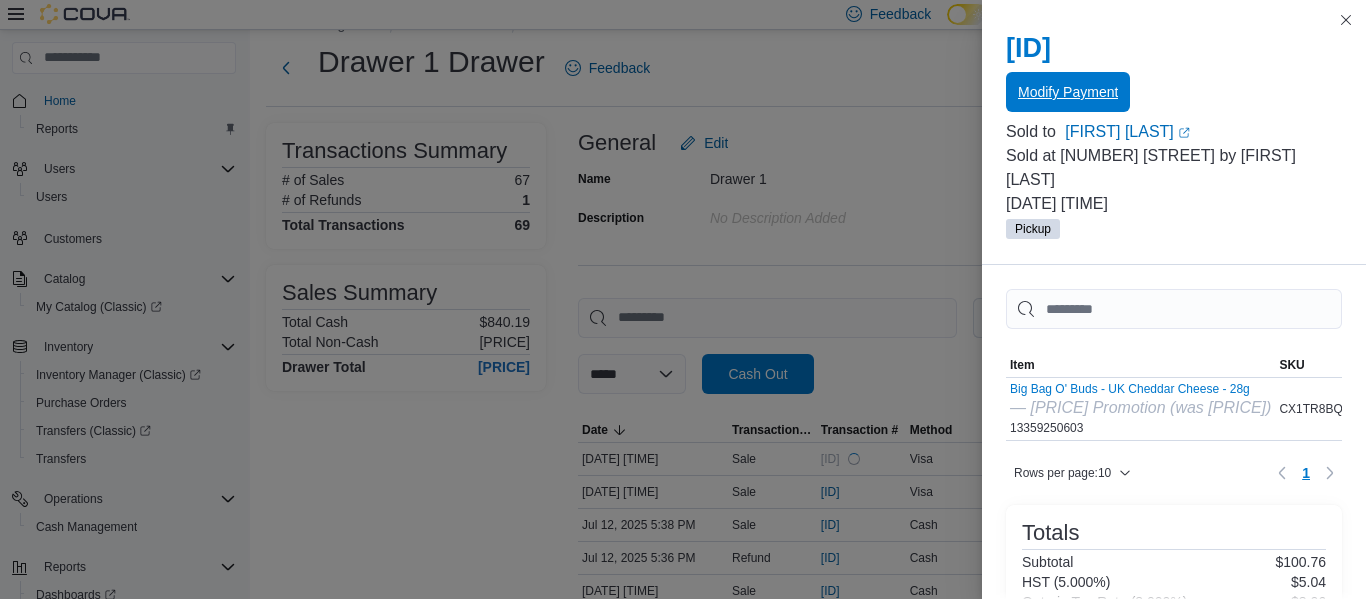 scroll, scrollTop: 0, scrollLeft: 0, axis: both 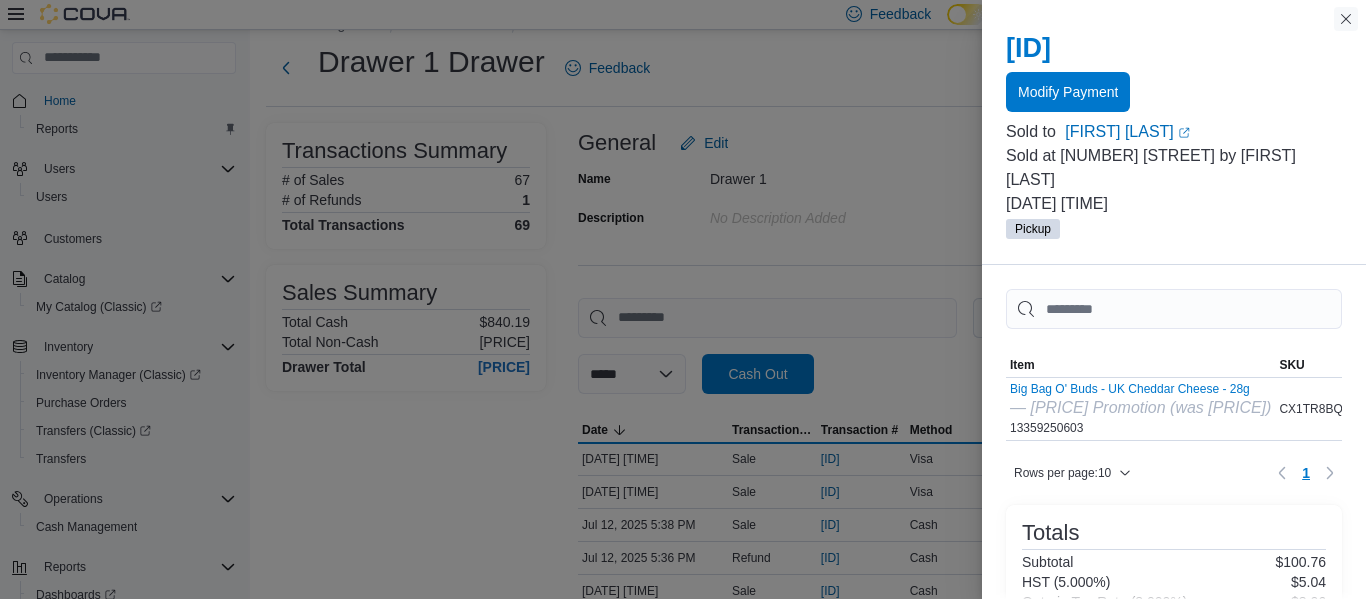 click at bounding box center [1346, 19] 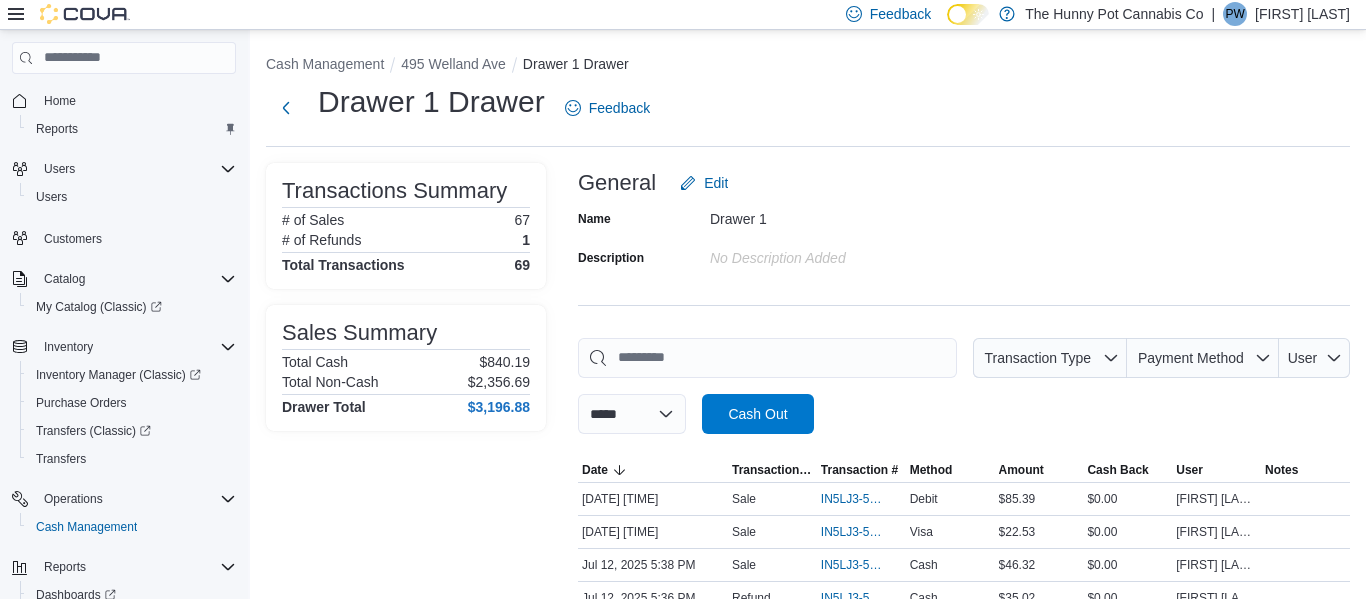 scroll, scrollTop: 1353, scrollLeft: 0, axis: vertical 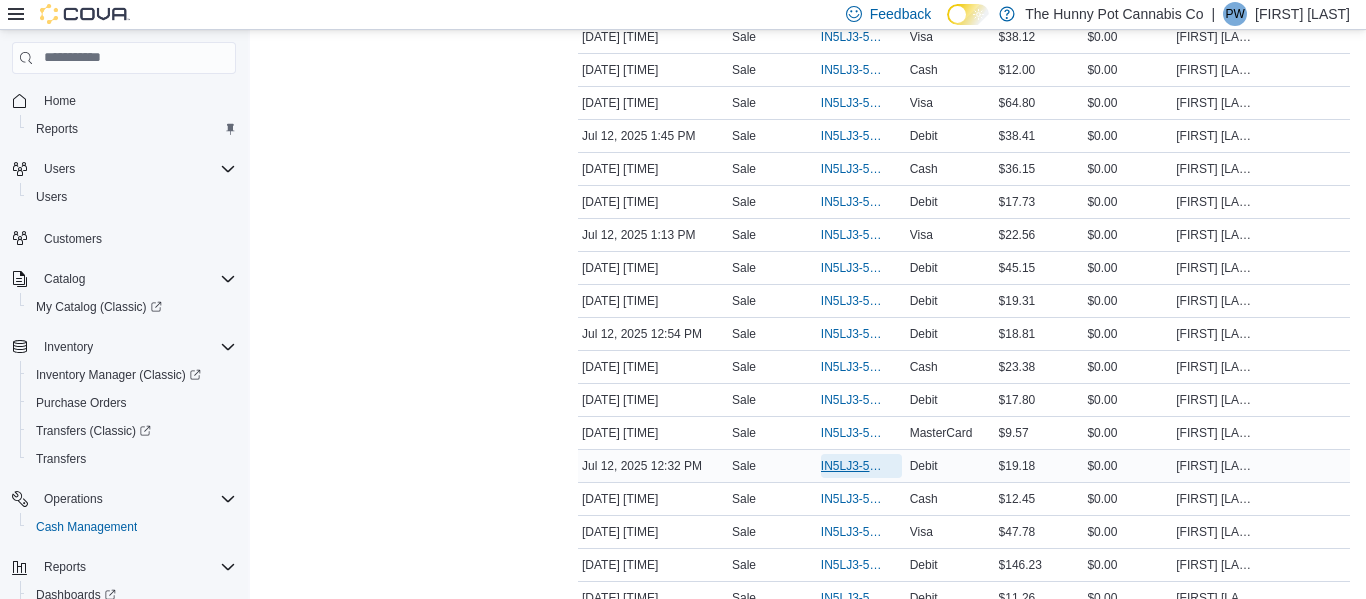 click on "[ID]" at bounding box center (851, 466) 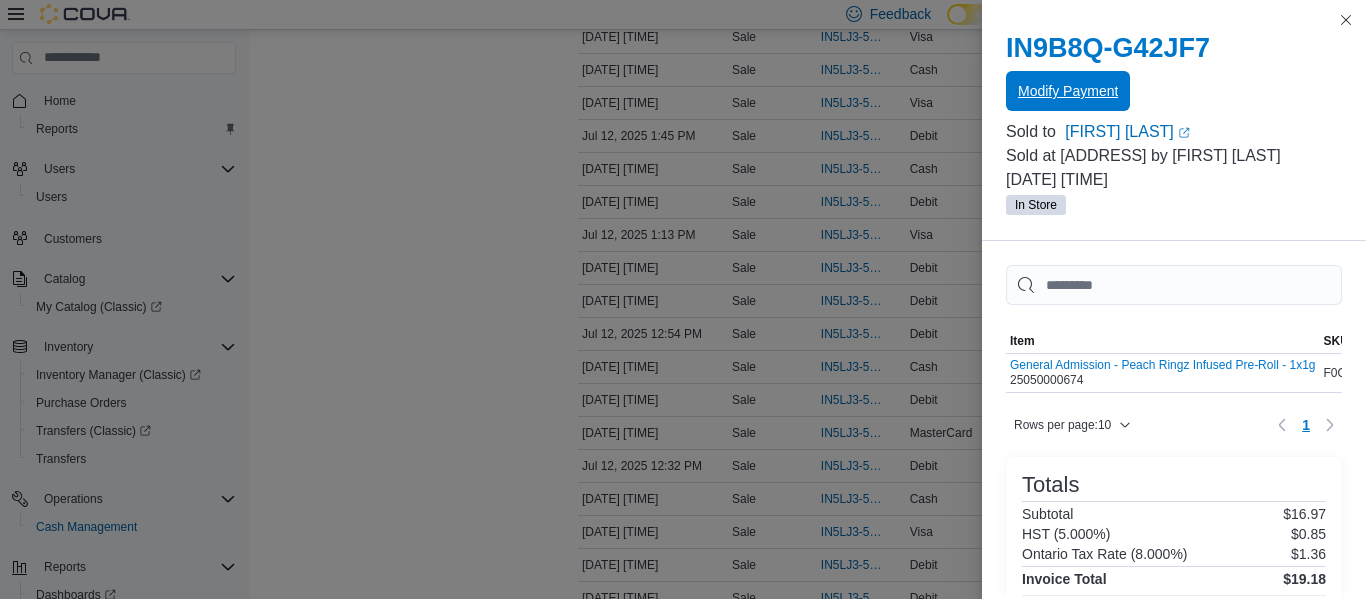 click on "Modify Payment" at bounding box center (1068, 91) 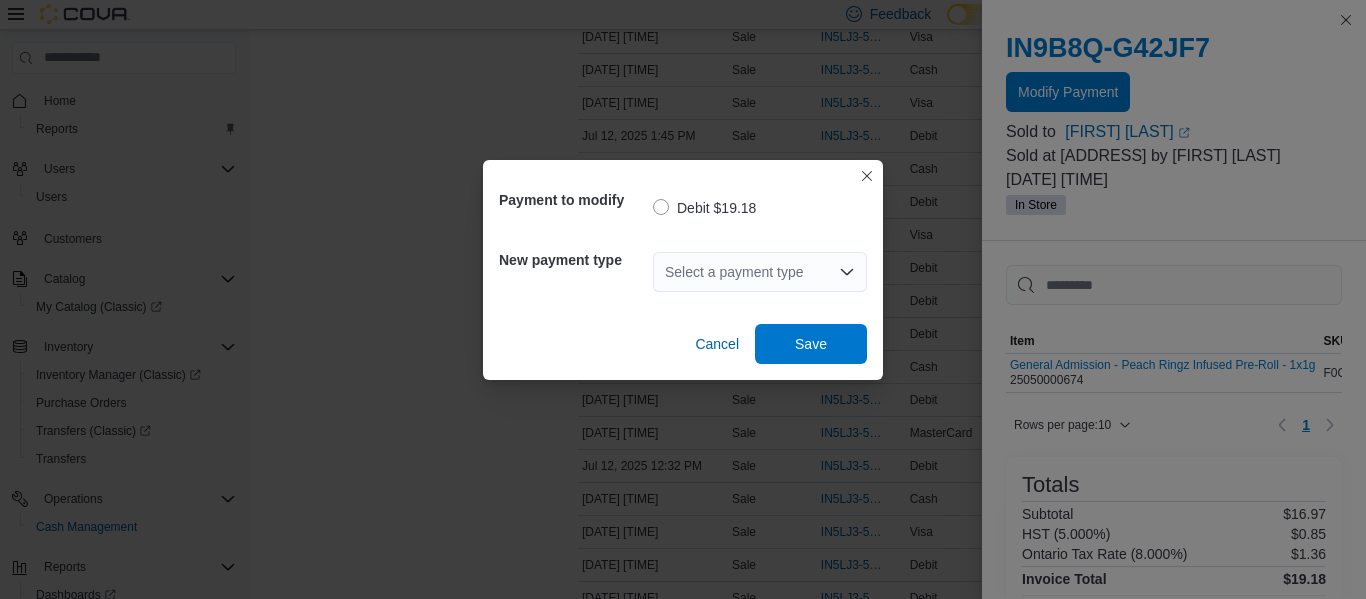 click on "Select a payment type" at bounding box center [760, 272] 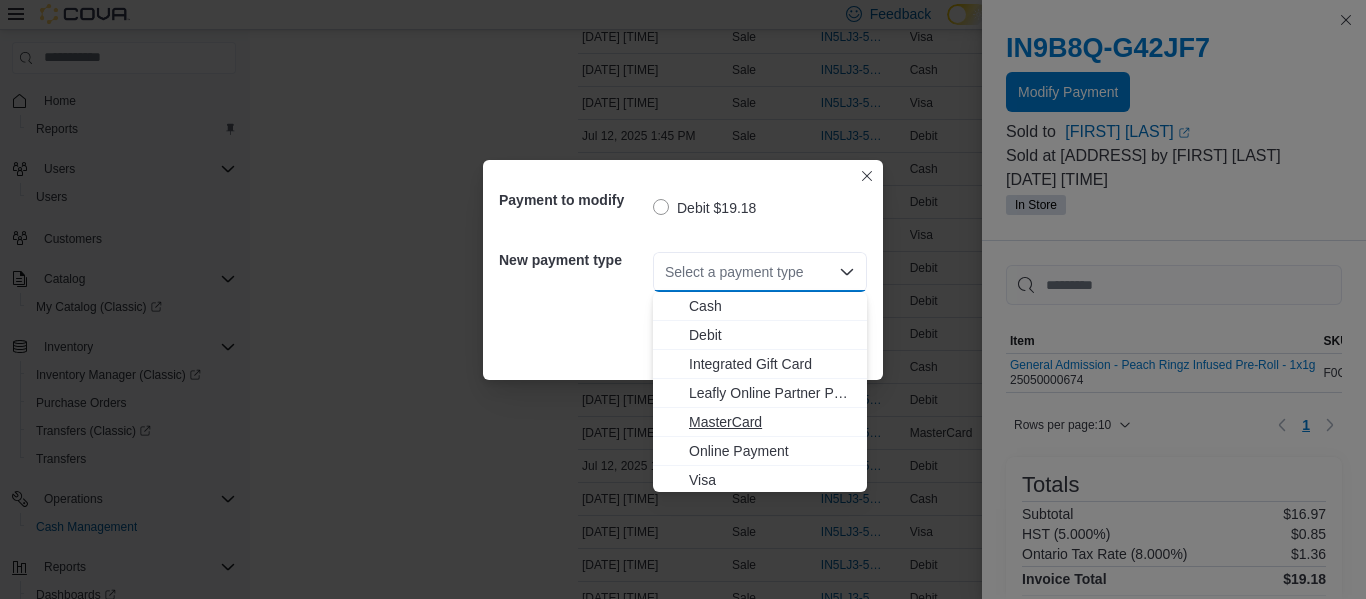 click on "MasterCard" at bounding box center [772, 422] 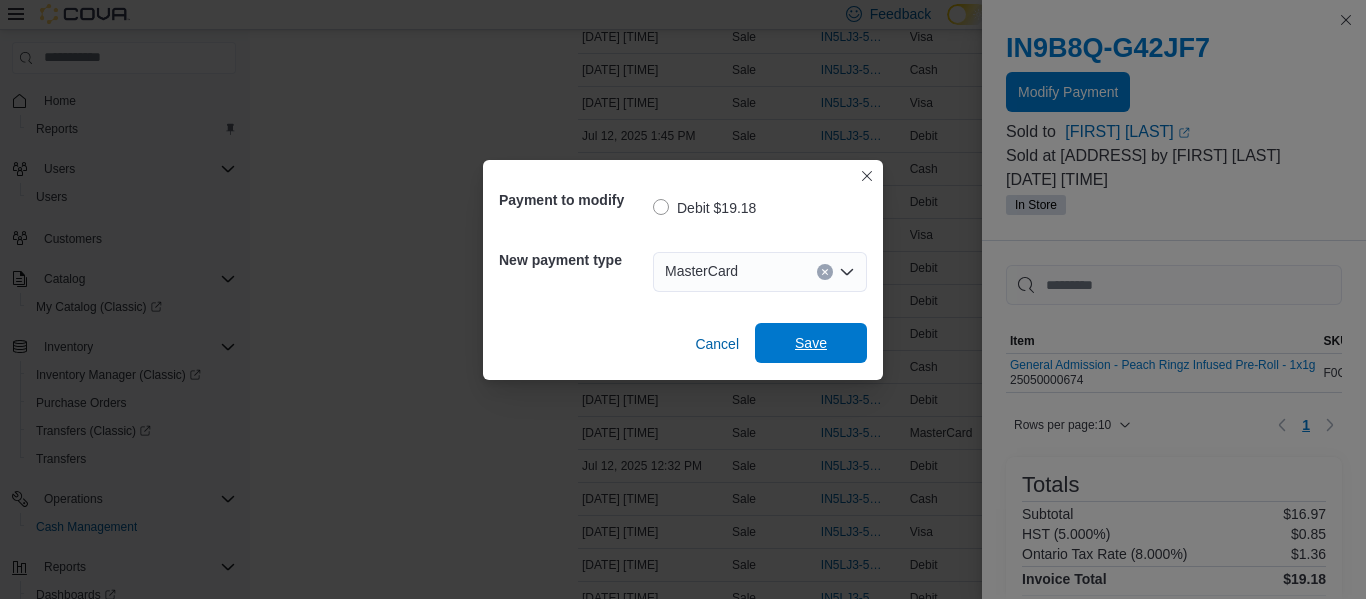click on "Save" at bounding box center [811, 343] 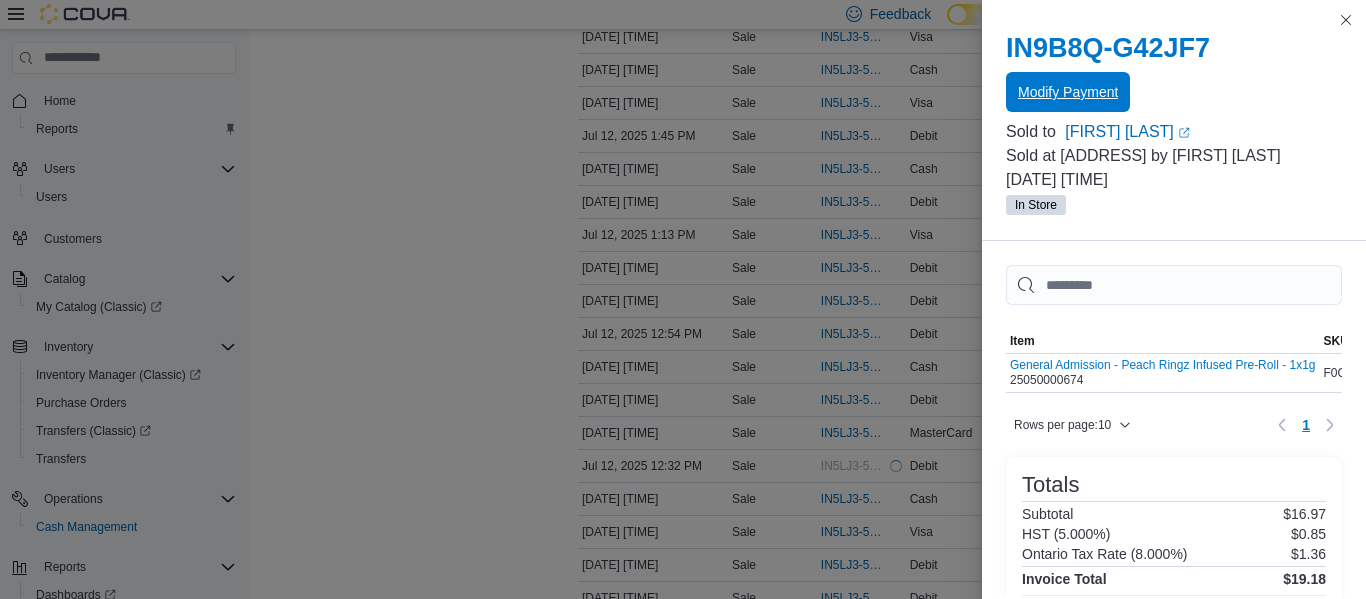 scroll, scrollTop: 0, scrollLeft: 0, axis: both 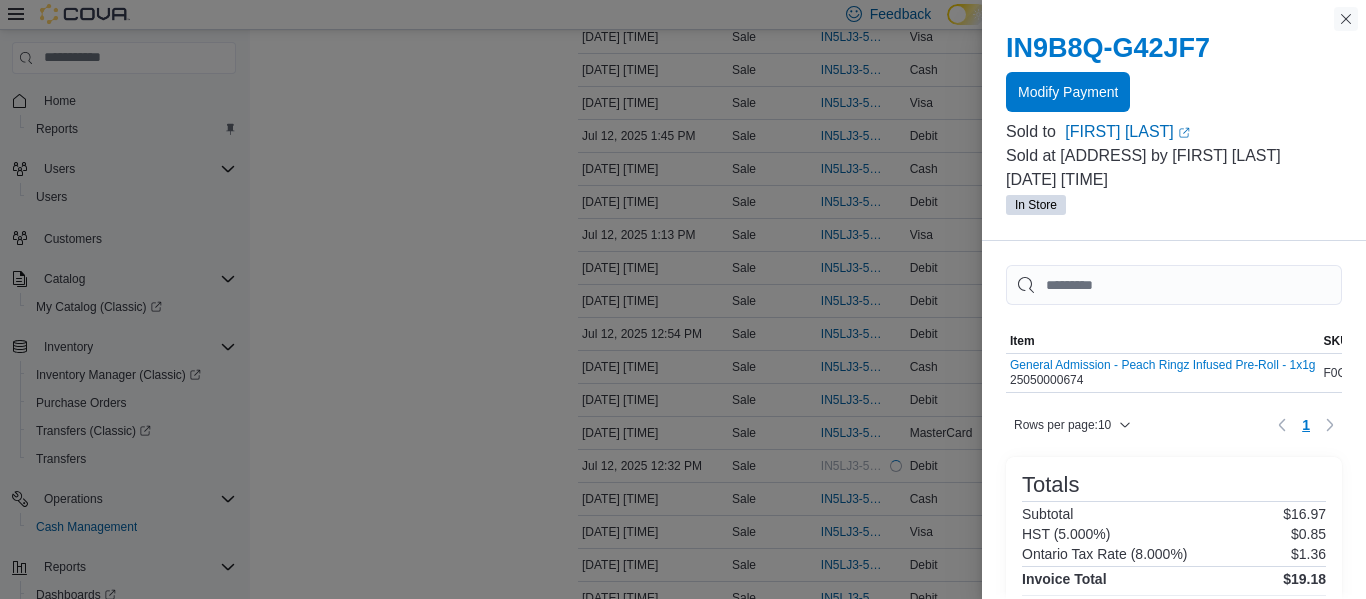 click at bounding box center [1346, 19] 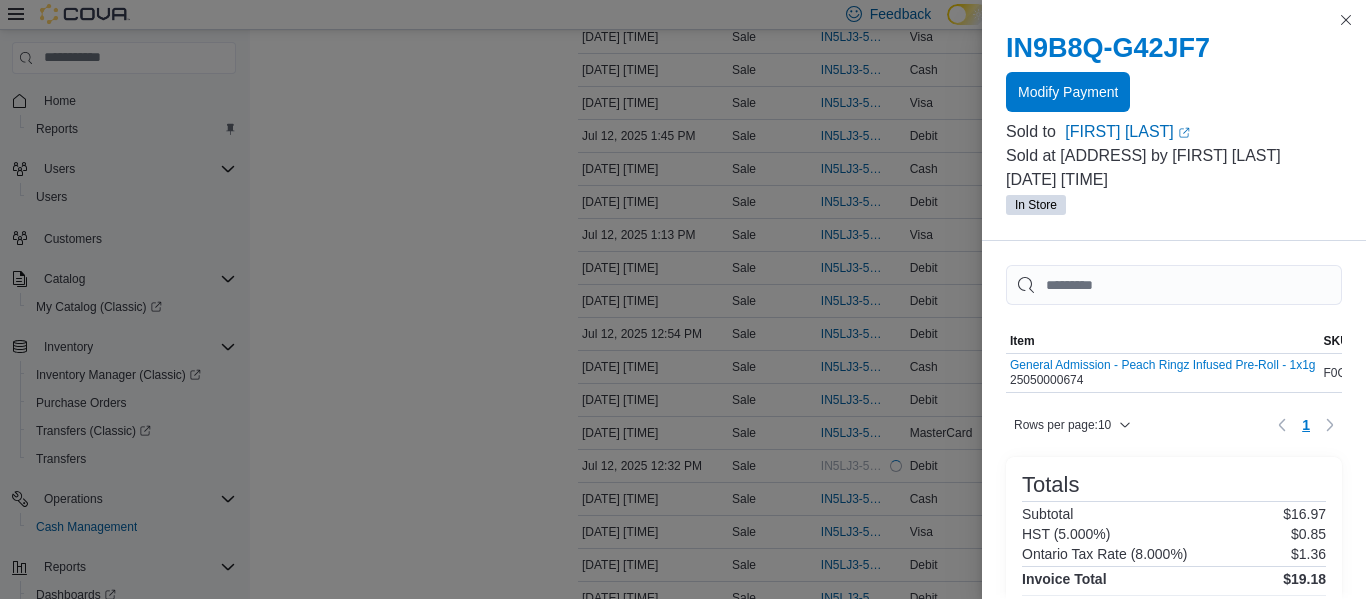 scroll, scrollTop: 13, scrollLeft: 0, axis: vertical 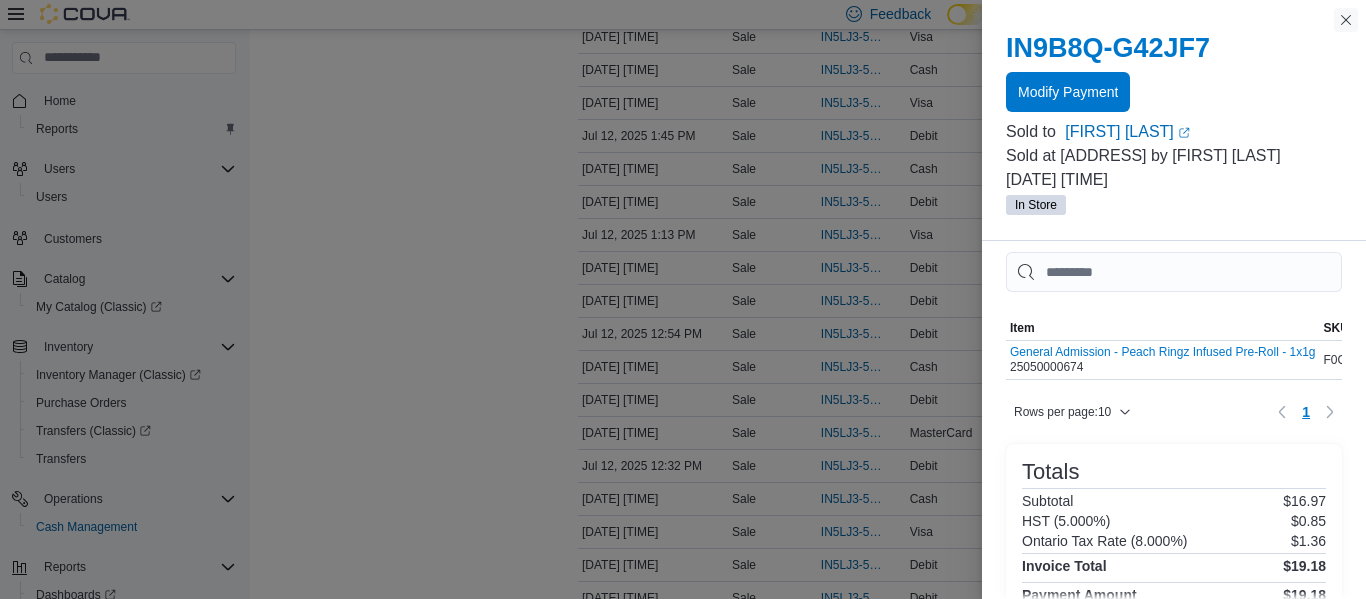 click at bounding box center [1346, 20] 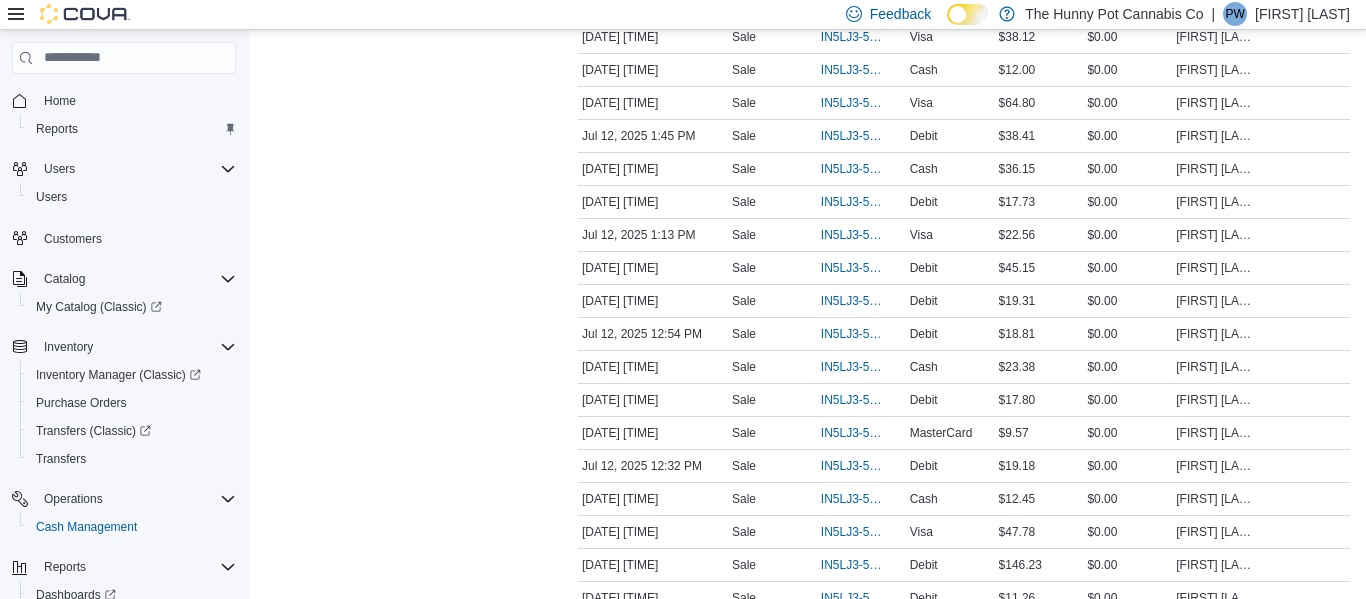scroll, scrollTop: 1881, scrollLeft: 0, axis: vertical 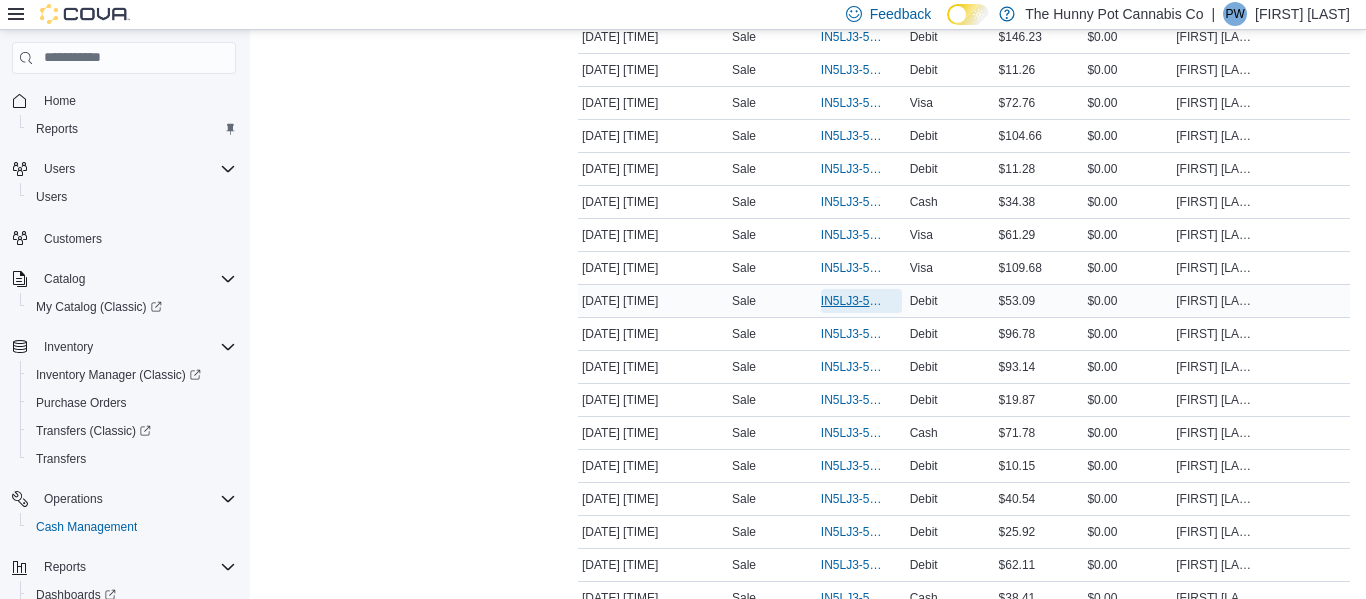 click on "[ID]" at bounding box center [861, 301] 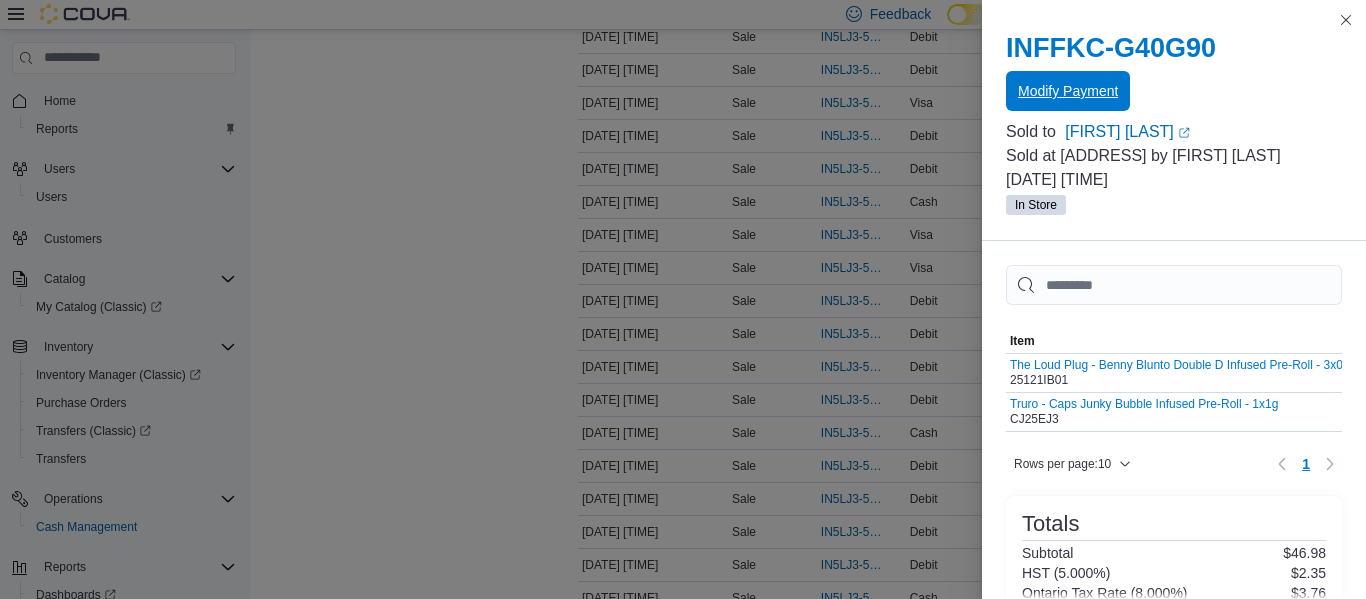 click on "Modify Payment" at bounding box center [1068, 91] 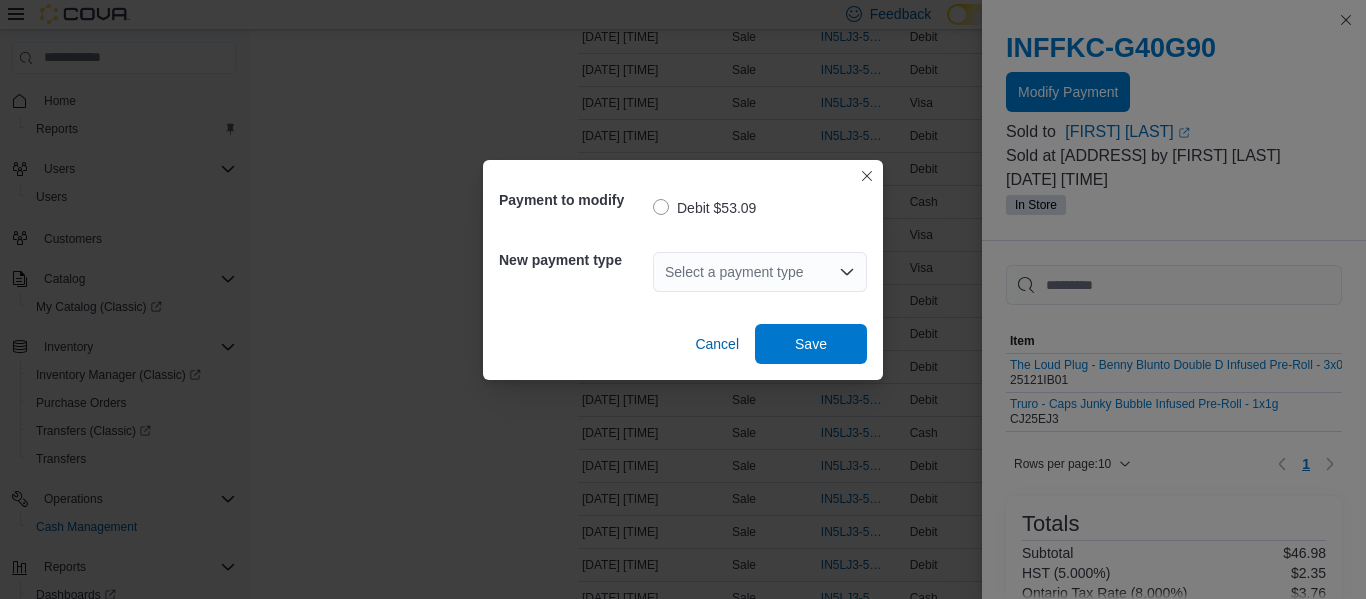 click on "Select a payment type" at bounding box center (760, 272) 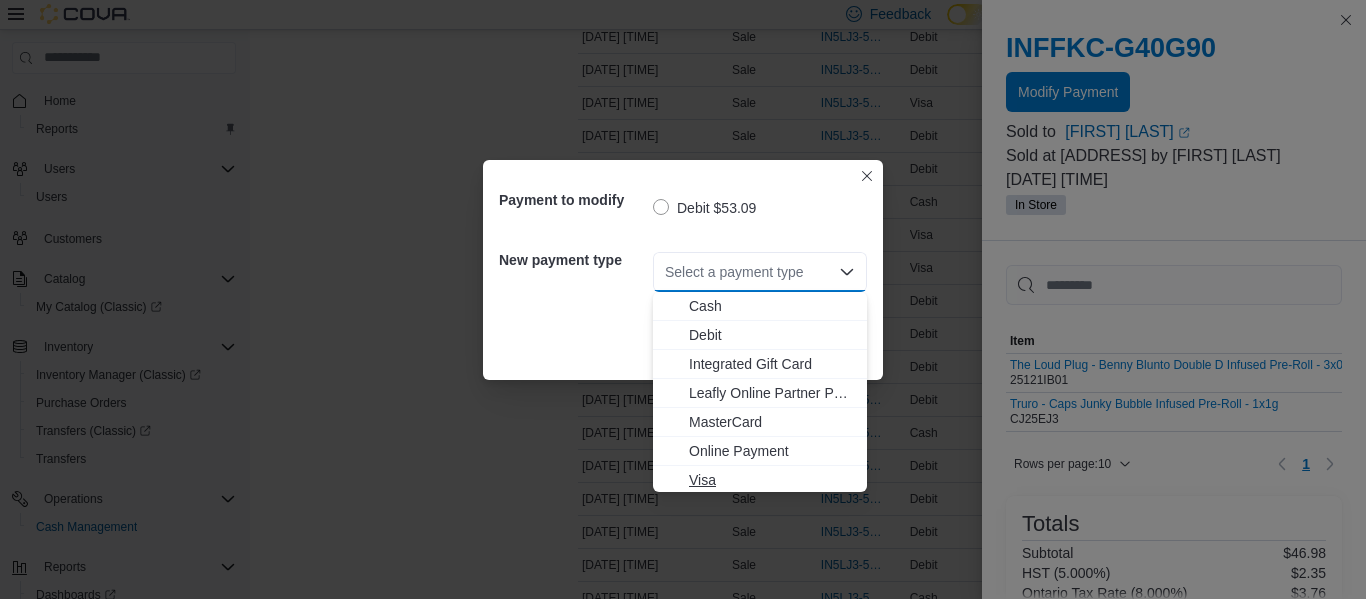 click on "Visa" at bounding box center (772, 480) 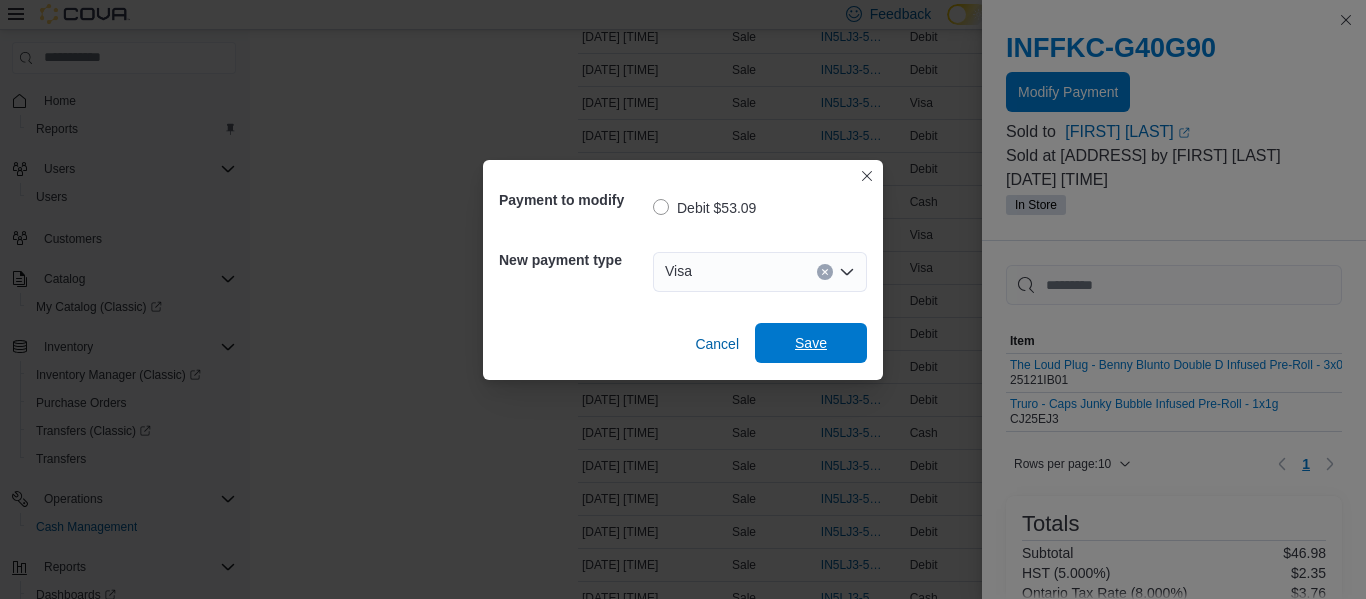 click on "Save" at bounding box center (811, 343) 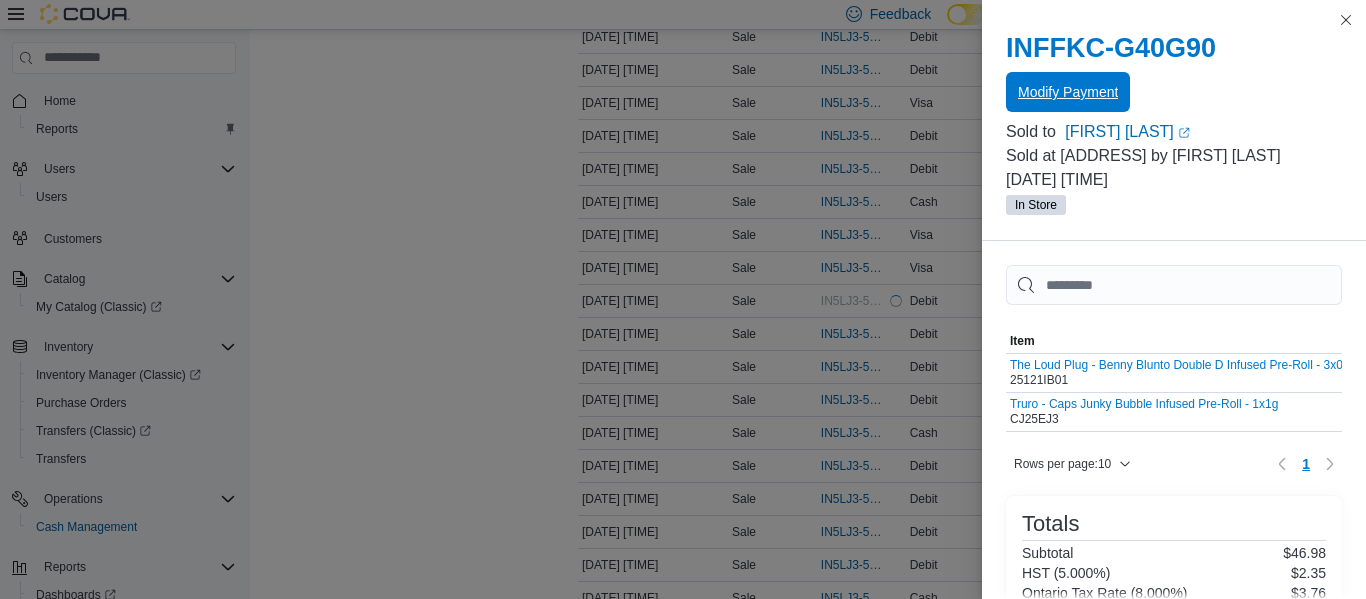scroll, scrollTop: 0, scrollLeft: 0, axis: both 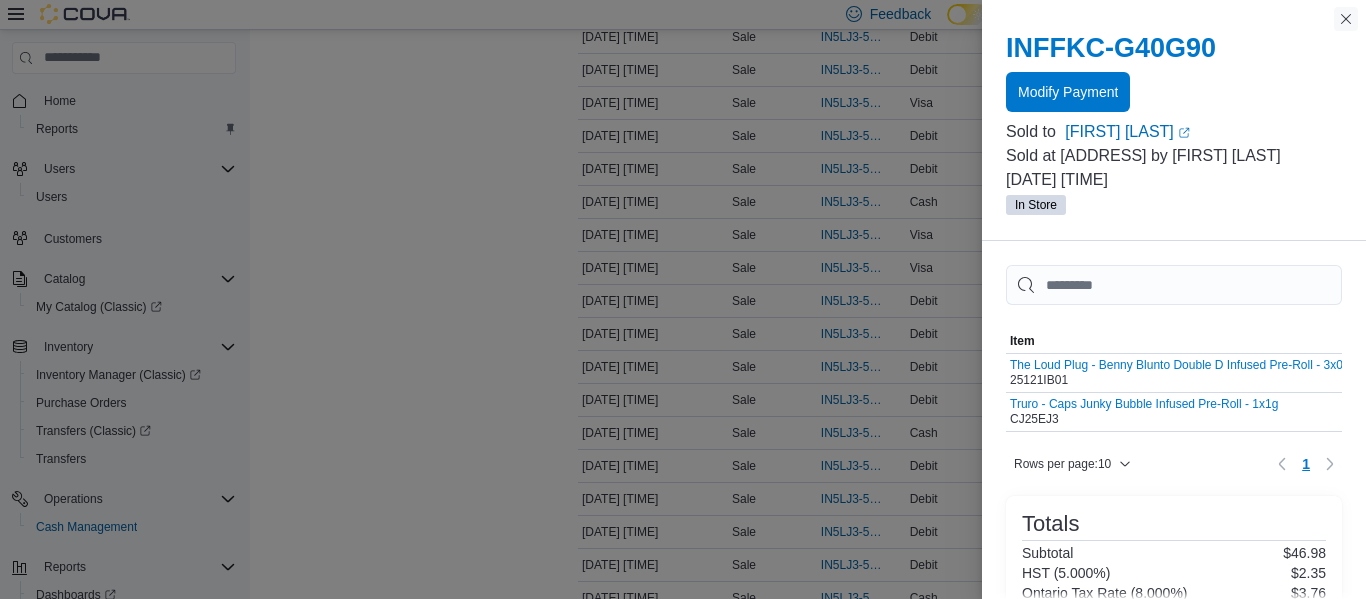click at bounding box center (1346, 19) 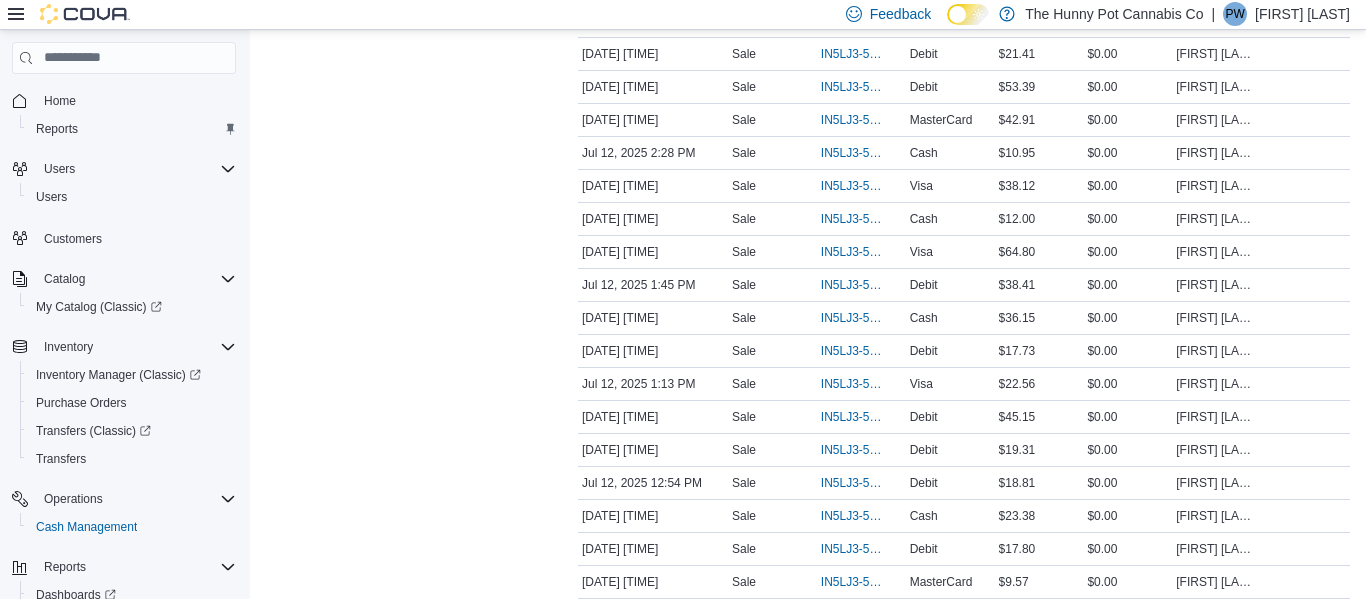 scroll, scrollTop: 1202, scrollLeft: 0, axis: vertical 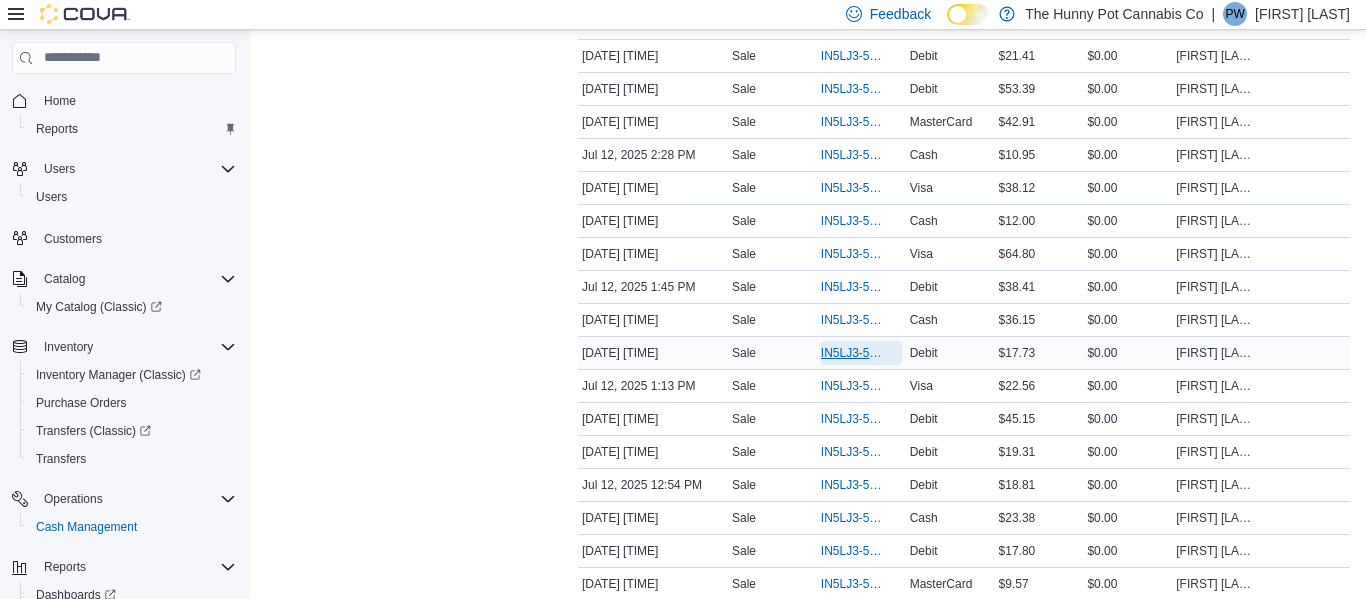 click on "[ID]" at bounding box center [851, 353] 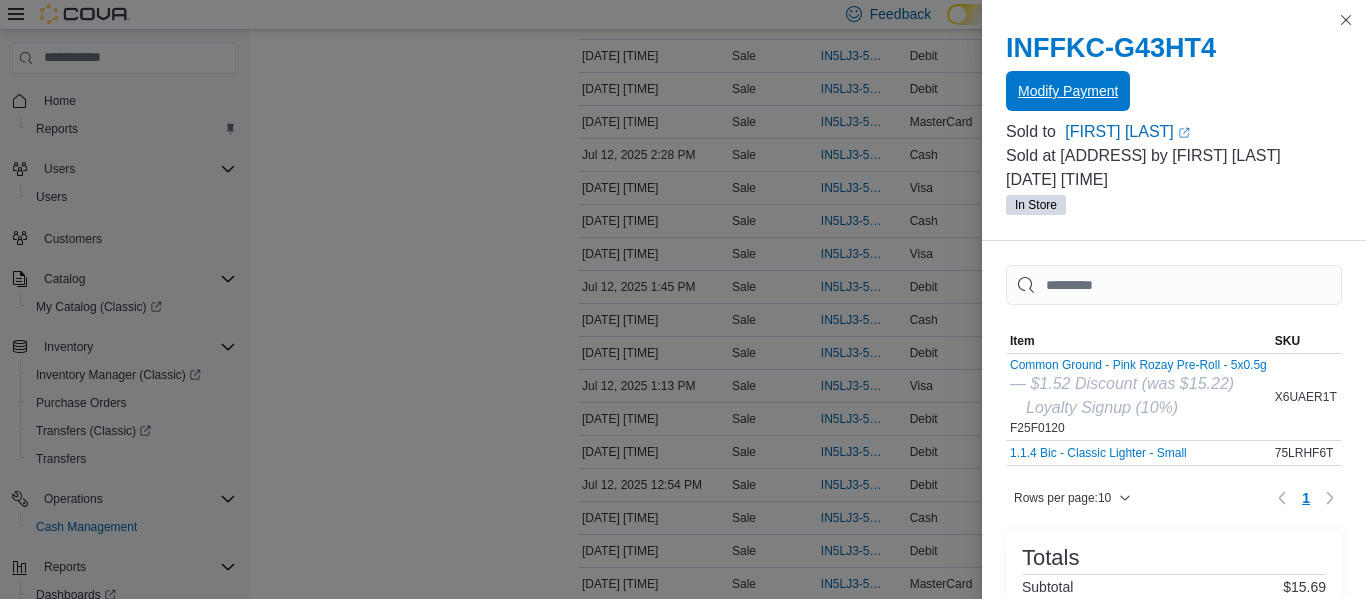 click on "Modify Payment" at bounding box center (1068, 91) 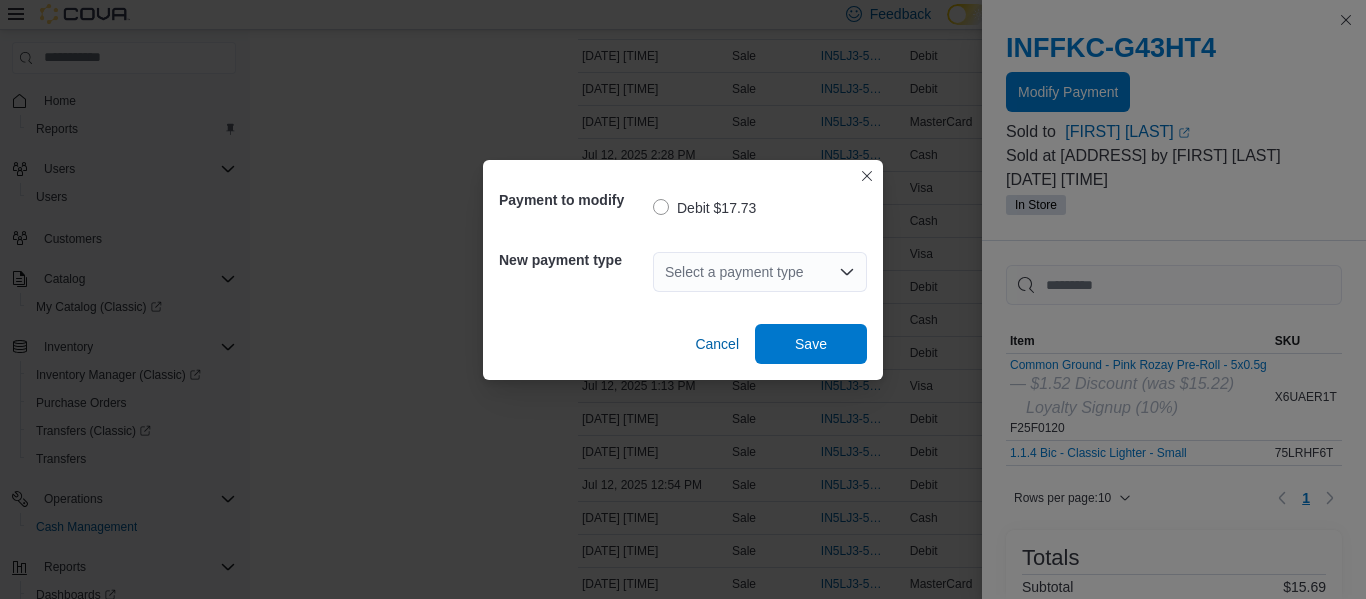 click on "Select a payment type" at bounding box center [760, 272] 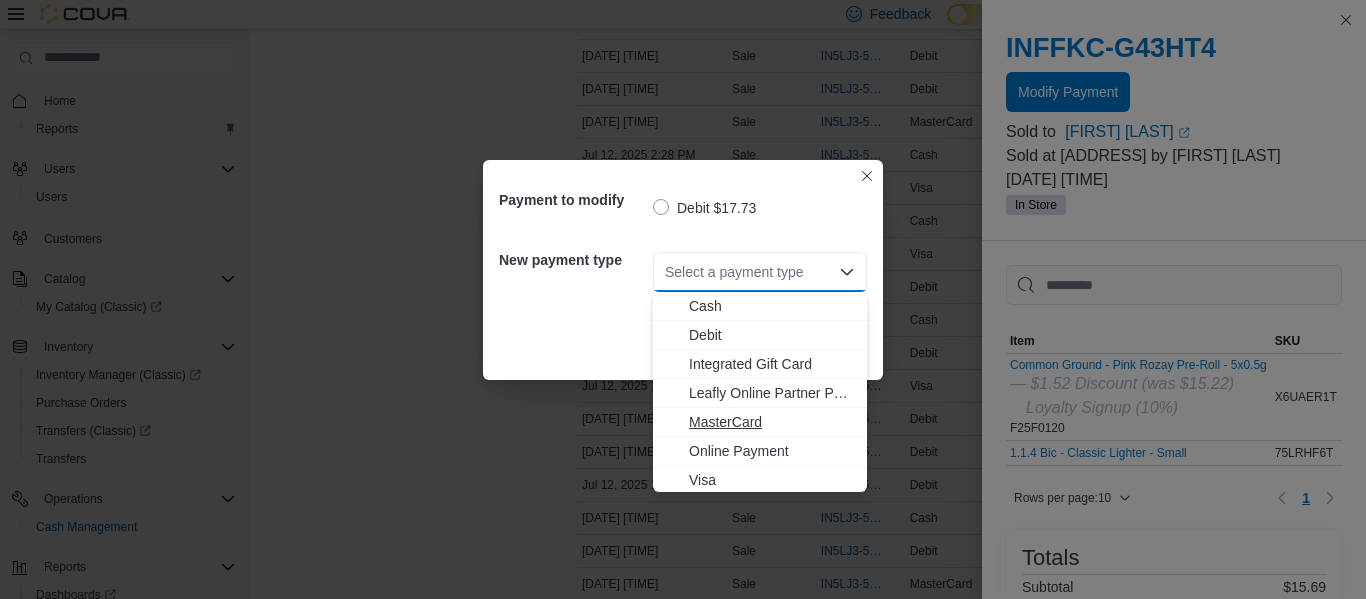 click on "MasterCard" at bounding box center [772, 422] 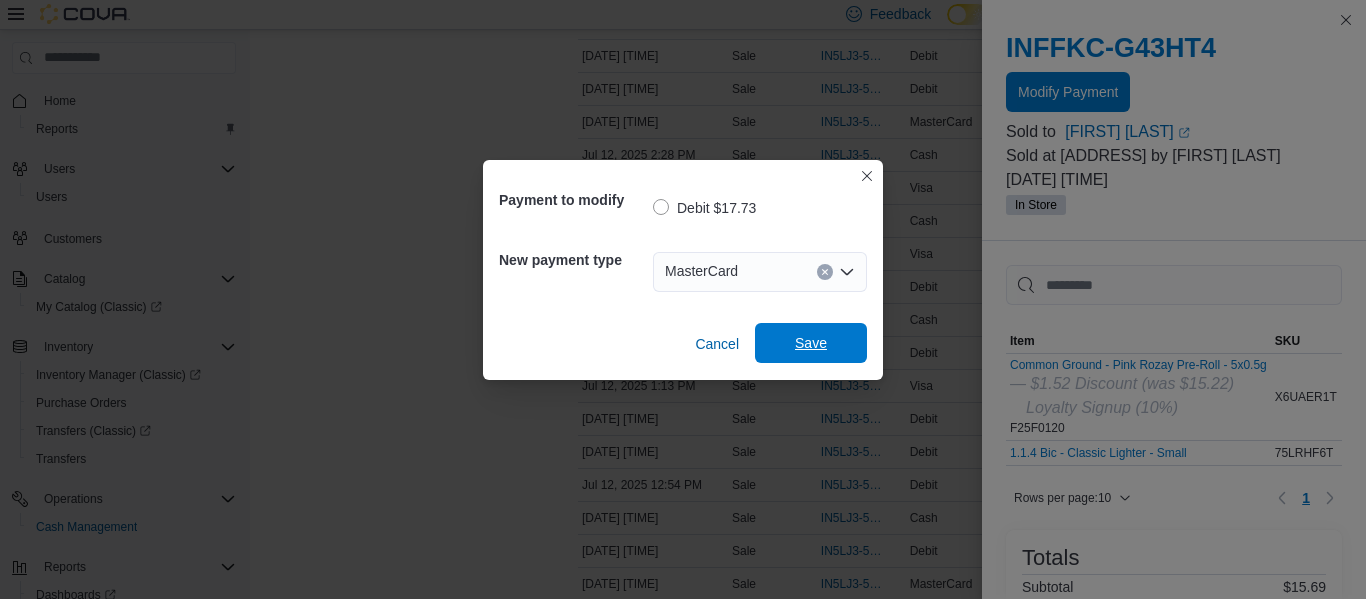 click on "Save" at bounding box center [811, 343] 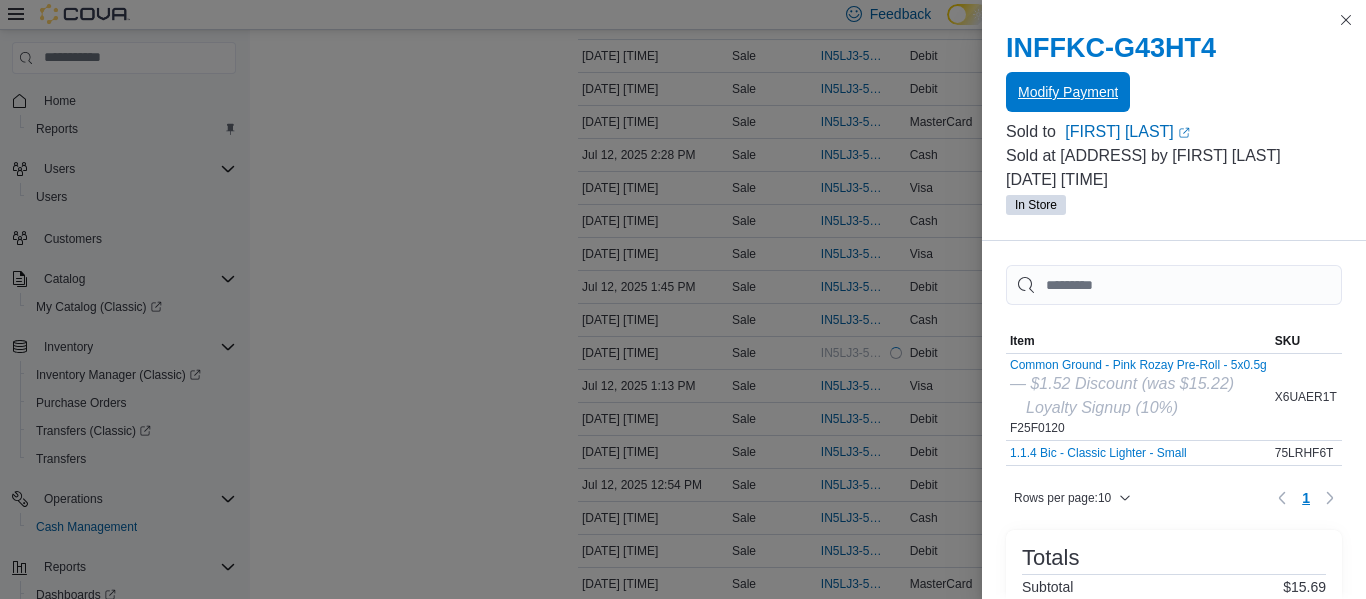 scroll, scrollTop: 0, scrollLeft: 0, axis: both 